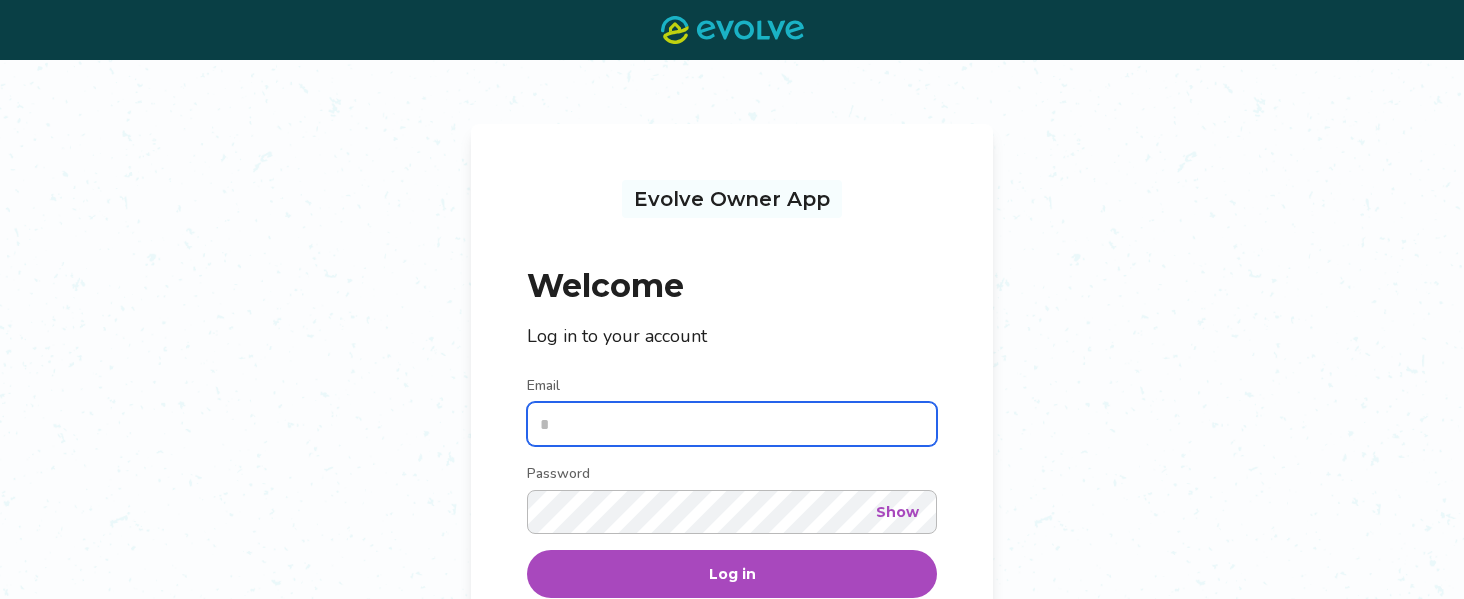 type on "**********" 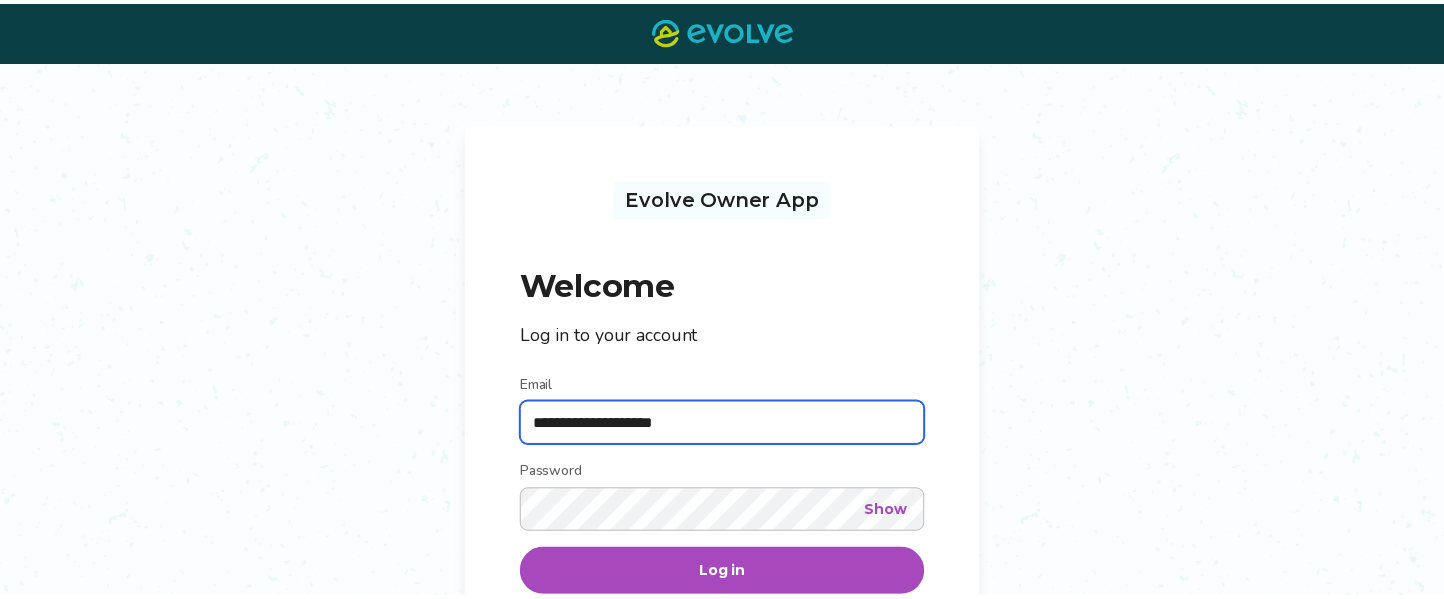 scroll, scrollTop: 0, scrollLeft: 0, axis: both 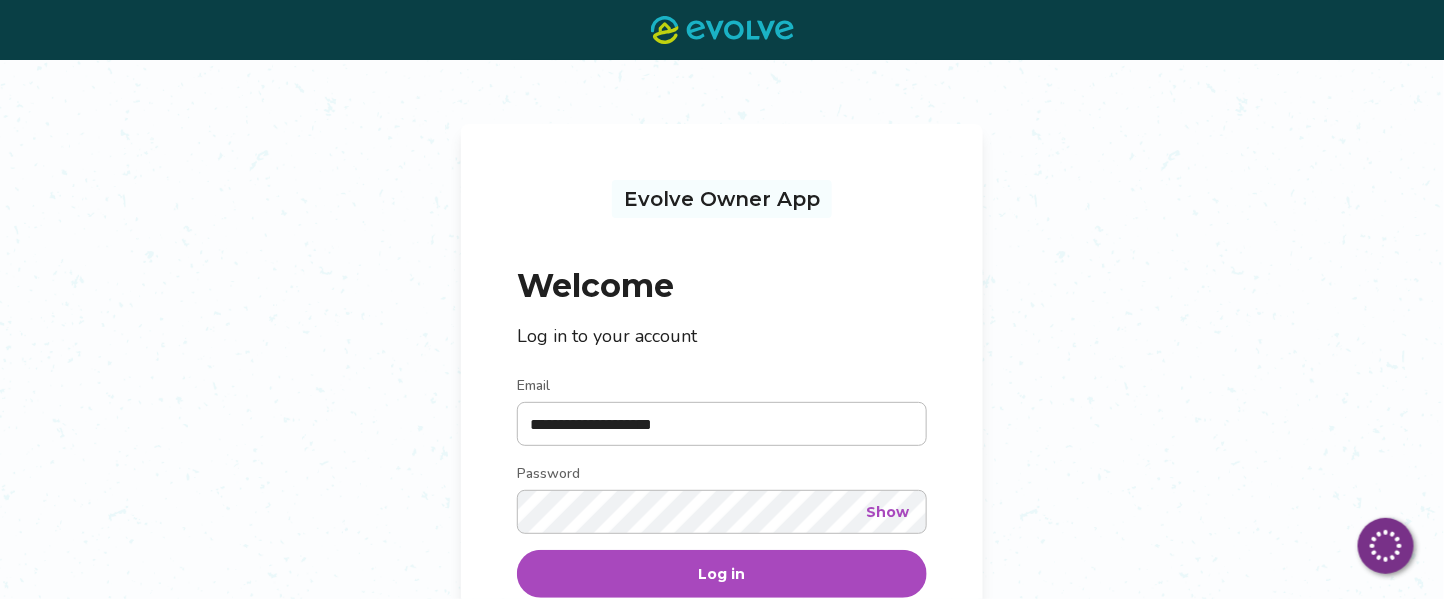 click on "Log in" at bounding box center (722, 574) 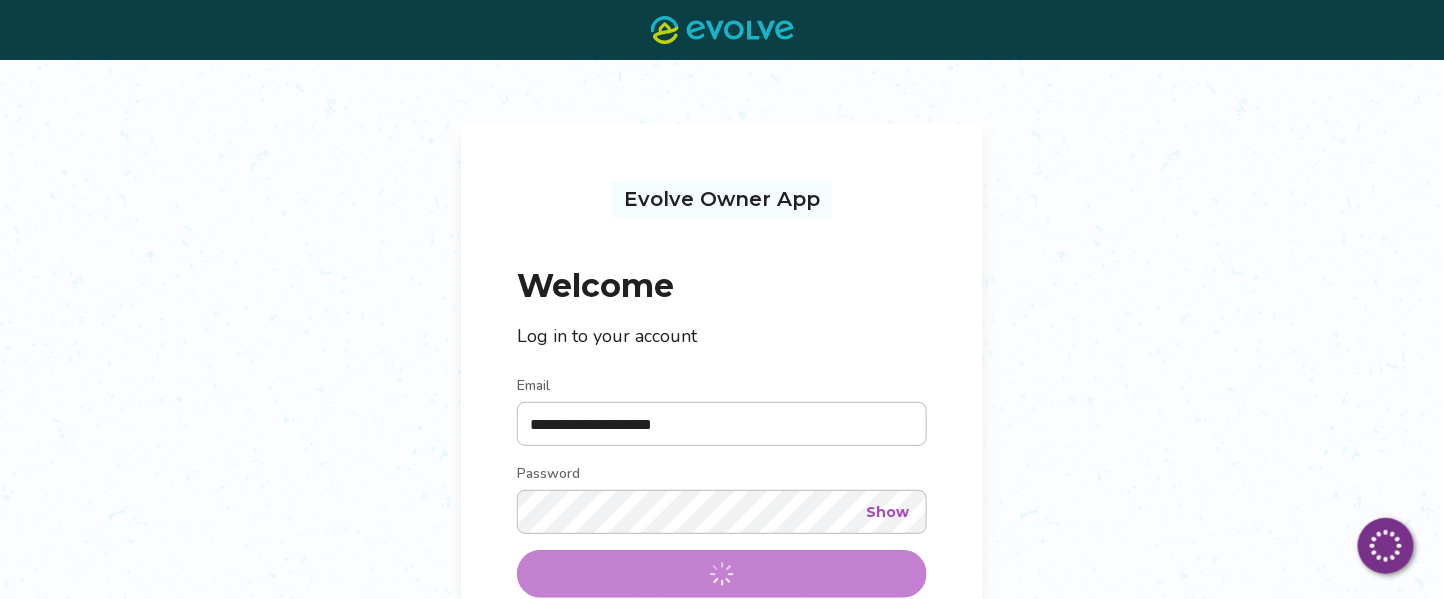 click on "**********" at bounding box center (722, 518) 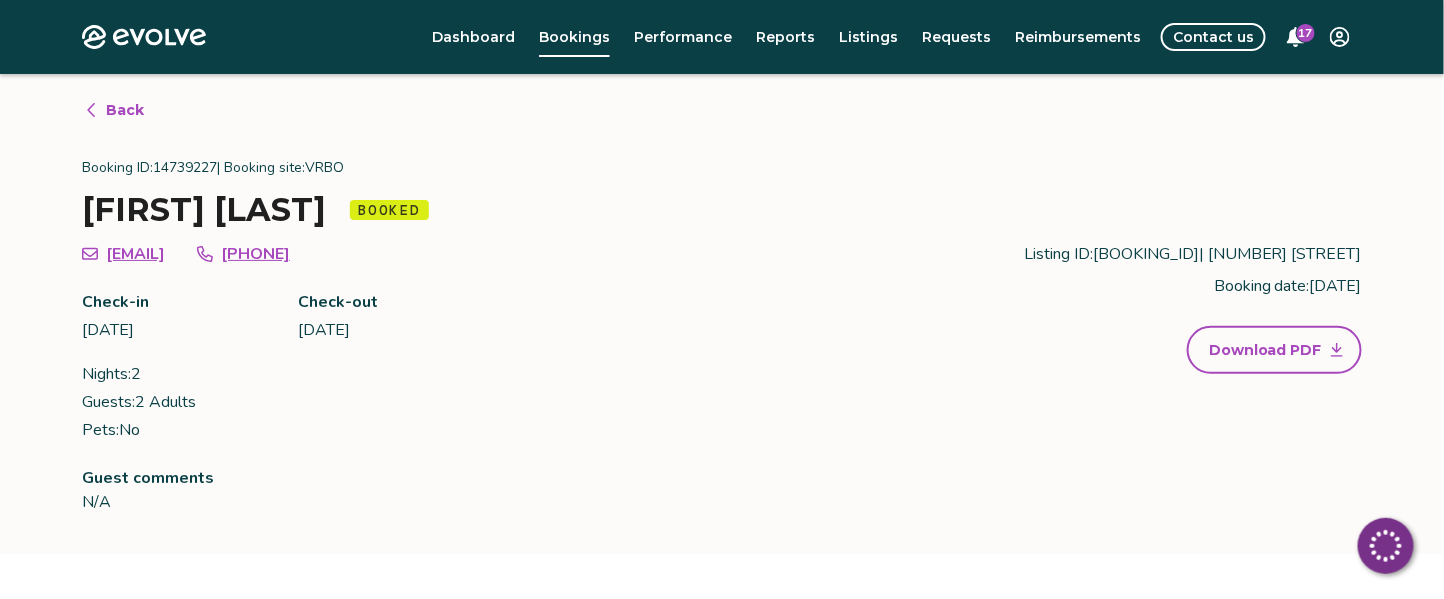 scroll, scrollTop: 523, scrollLeft: 0, axis: vertical 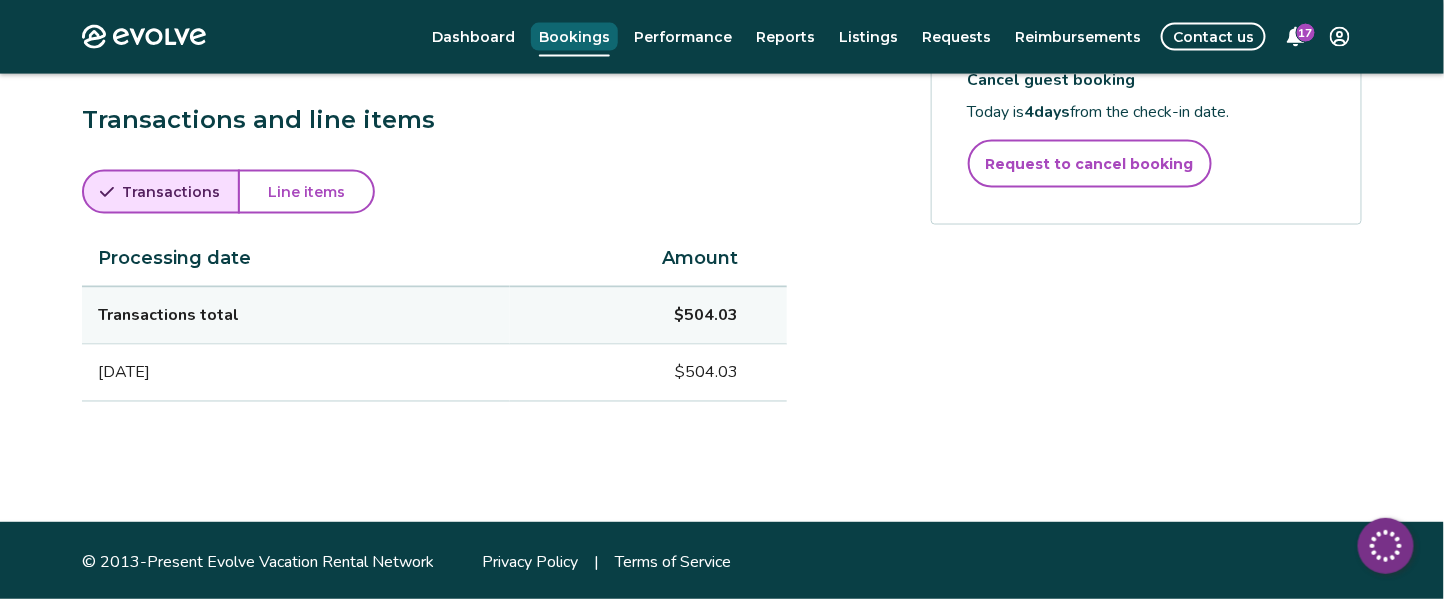 click on "Bookings" at bounding box center (574, 37) 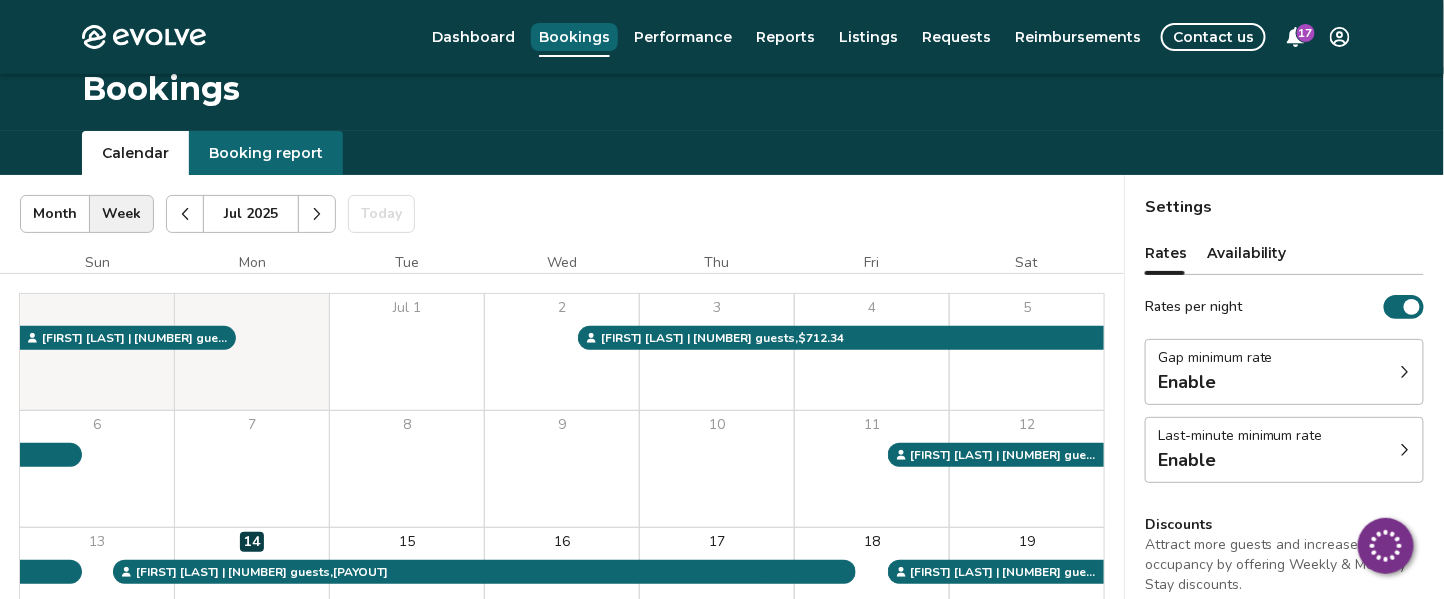 scroll, scrollTop: 0, scrollLeft: 0, axis: both 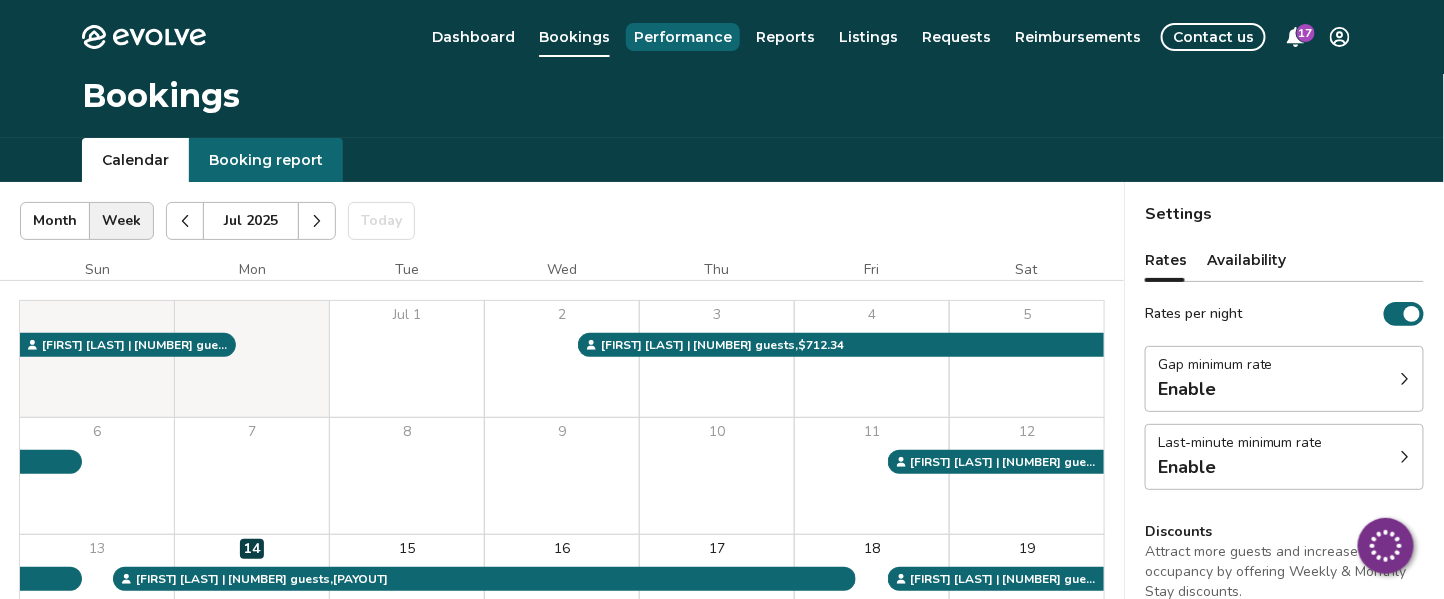 click on "Performance" at bounding box center [683, 37] 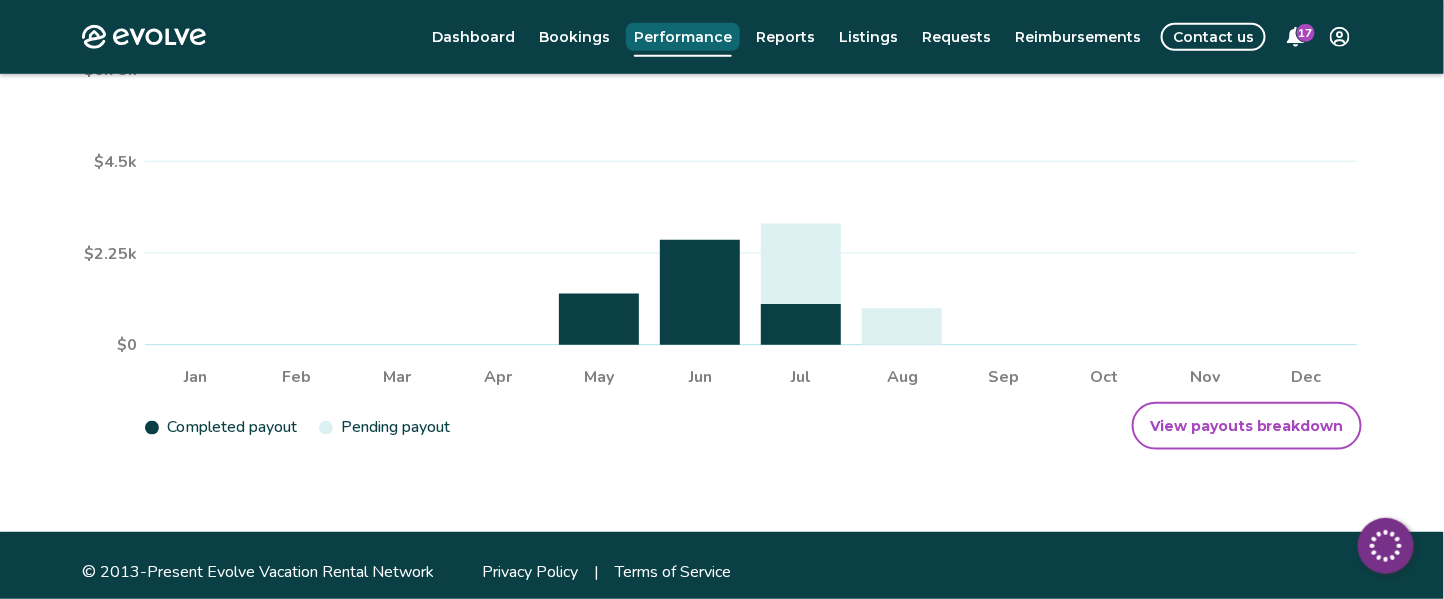 scroll, scrollTop: 545, scrollLeft: 0, axis: vertical 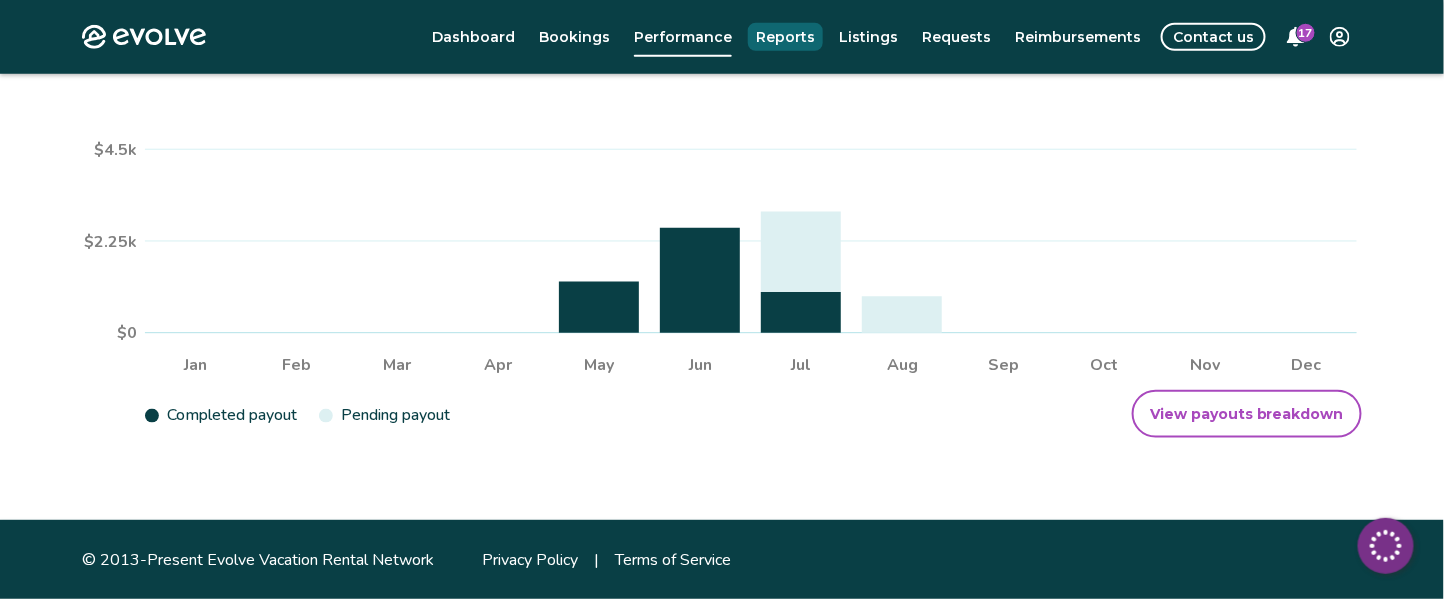 click on "Reports" at bounding box center (785, 37) 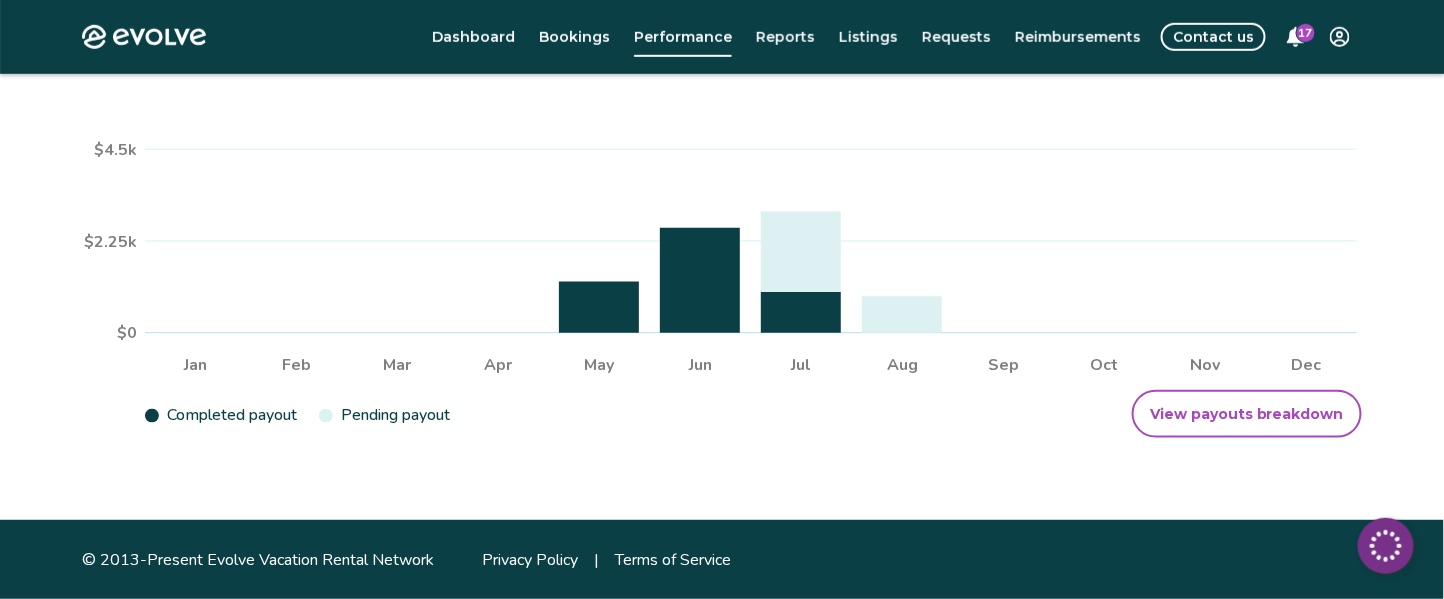 scroll, scrollTop: 0, scrollLeft: 0, axis: both 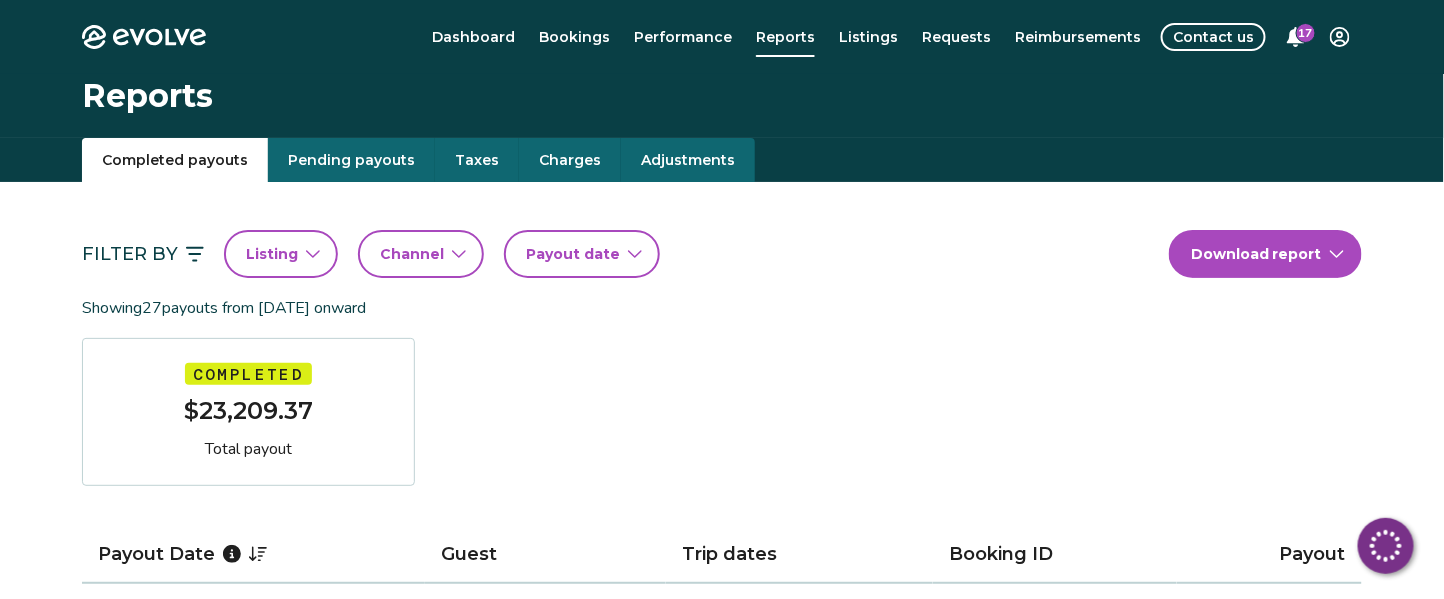 click 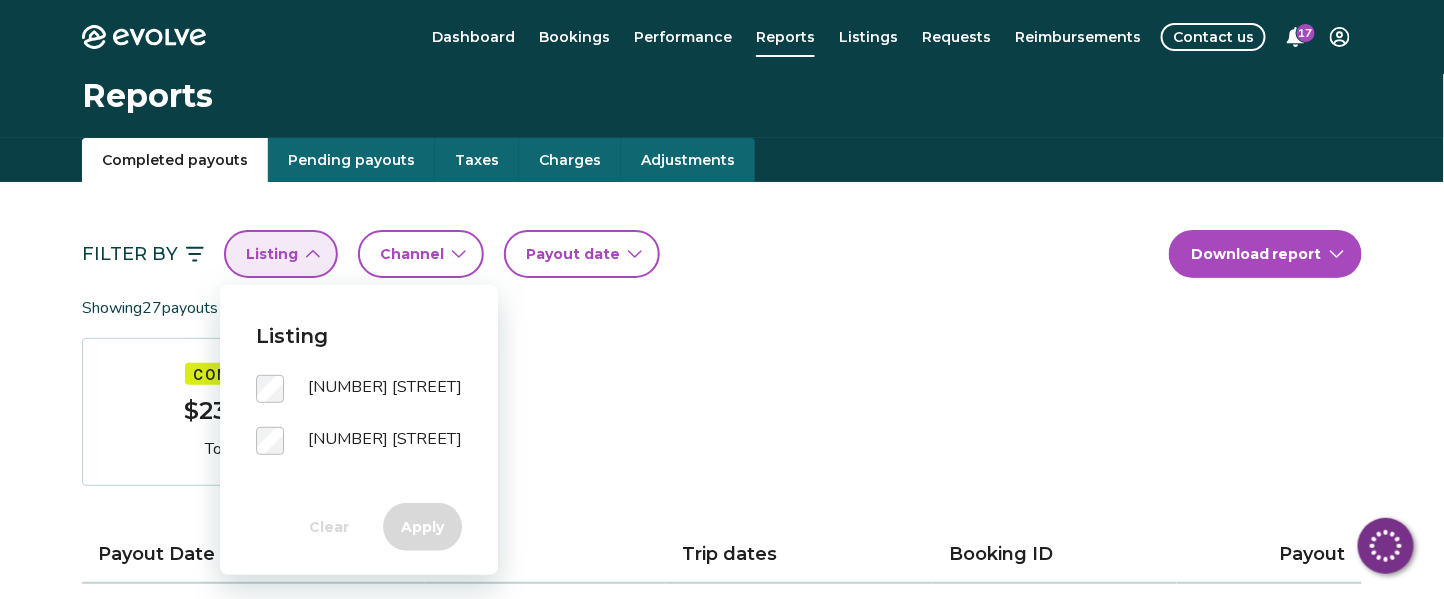 click on "[NUMBER] [STREET]" at bounding box center (385, 389) 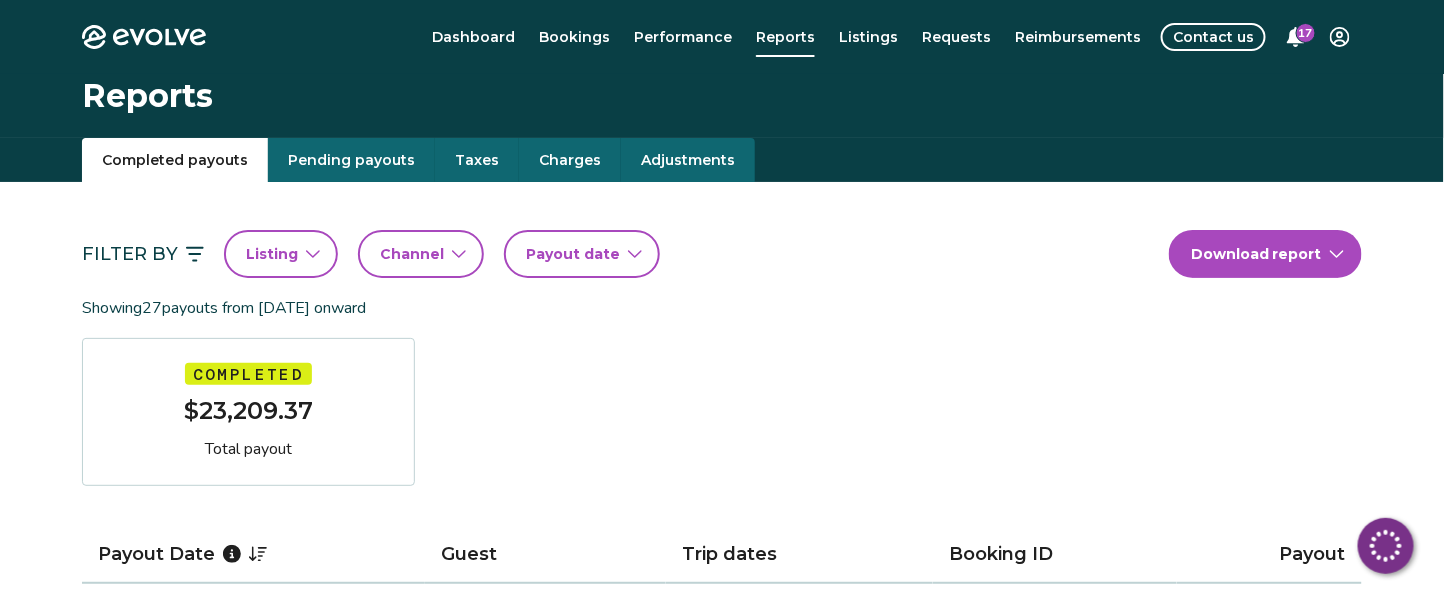 click on "Filter By  Listing Channel Payout date Download   report Showing  27  payouts   from [DATE] onward Completed $[TOTAL_PAYOUT] Total payout Payout Date Guest Trip dates Booking ID Payout [DATE] [FIRST] [LAST] [DATE] - [DATE] [BOOKING_ID] $[PAYOUT] [DATE] [FIRST] [LAST] [DATE] - [DATE] [BOOKING_ID] $[PAYOUT] [DATE] [FIRST] [LAST] [DATE] - [DATE] [BOOKING_ID] $[PAYOUT] [DATE] [FIRST] [LAST] [DATE] - [DATE] [BOOKING_ID] $[PAYOUT] [DATE] [FIRST] [LAST] [DATE] - [DATE] [BOOKING_ID] $[PAYOUT] [DATE] [FIRST] [LAST] [DATE] - [DATE] [BOOKING_ID] $[PAYOUT] [DATE] [FIRST] [LAST] [DATE] - [DATE] [BOOKING_ID] $[PAYOUT] [DATE] [FIRST] [LAST] [DATE] - [DATE] [BOOKING_ID] $[PAYOUT] [DATE] [FIRST] [LAST] [DATE] - [DATE] [BOOKING_ID] $[PAYOUT] [DATE] [FIRST] [LAST] [DATE] - [DATE] [BOOKING_ID] $[PAYOUT] [DATE] [FIRST] [LAST] [DATE] - [DATE] [BOOKING_ID] $[PAYOUT] [DATE] [FIRST] [LAST] [DATE] - [DATE] [BOOKING_ID] $[PAYOUT] [DATE] [FIRST] [LAST] [DATE] - [DATE] [BOOKING_ID] $[PAYOUT] [DATE] [FIRST] [LAST] [DATE] - [DATE] [BOOKING_ID] $[PAYOUT] [DATE] [FIRST] [LAST] [DATE] - [DATE] [BOOKING_ID] $[PAYOUT] [DATE] [FIRST] [LAST] [DATE] - [DATE] [BOOKING_ID] $[PAYOUT] [DATE] [FIRST] [LAST] [DATE] - [DATE] [BOOKING_ID] $[PAYOUT] [DATE] [FIRST] [LAST] [DATE] - [DATE] [BOOKING_ID] $[PAYOUT]" at bounding box center [722, 1033] 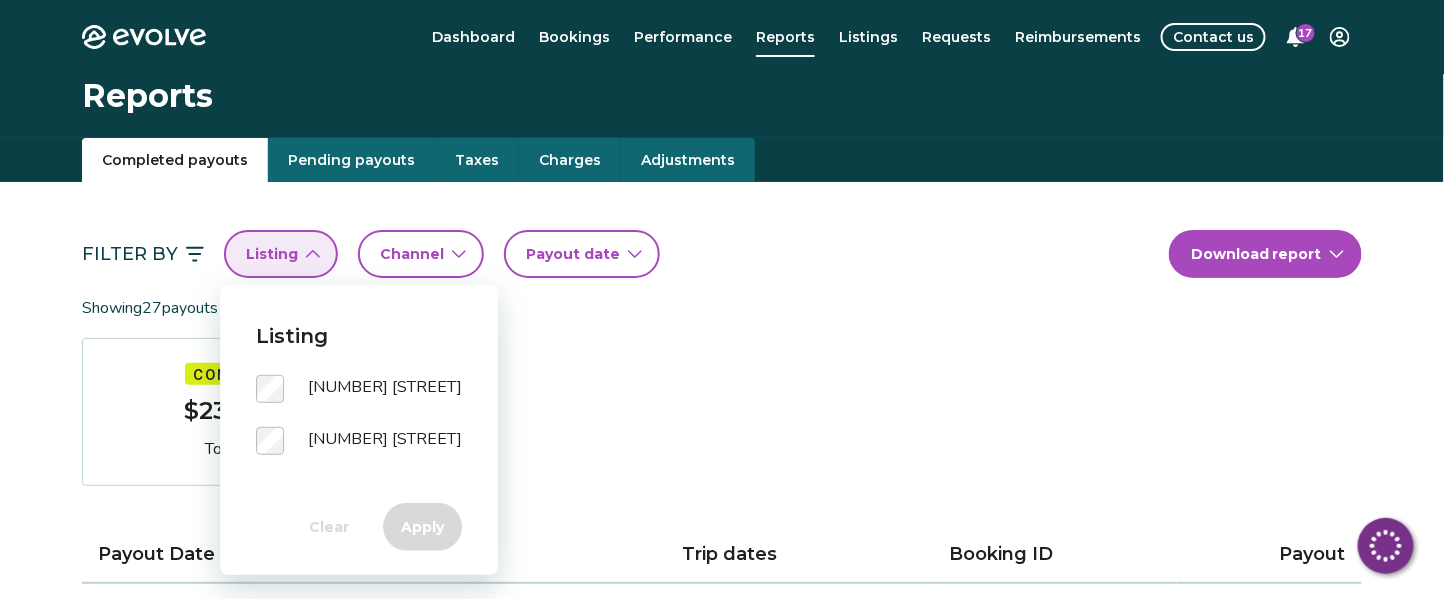 click on "[NUMBER] [STREET]" at bounding box center [385, 389] 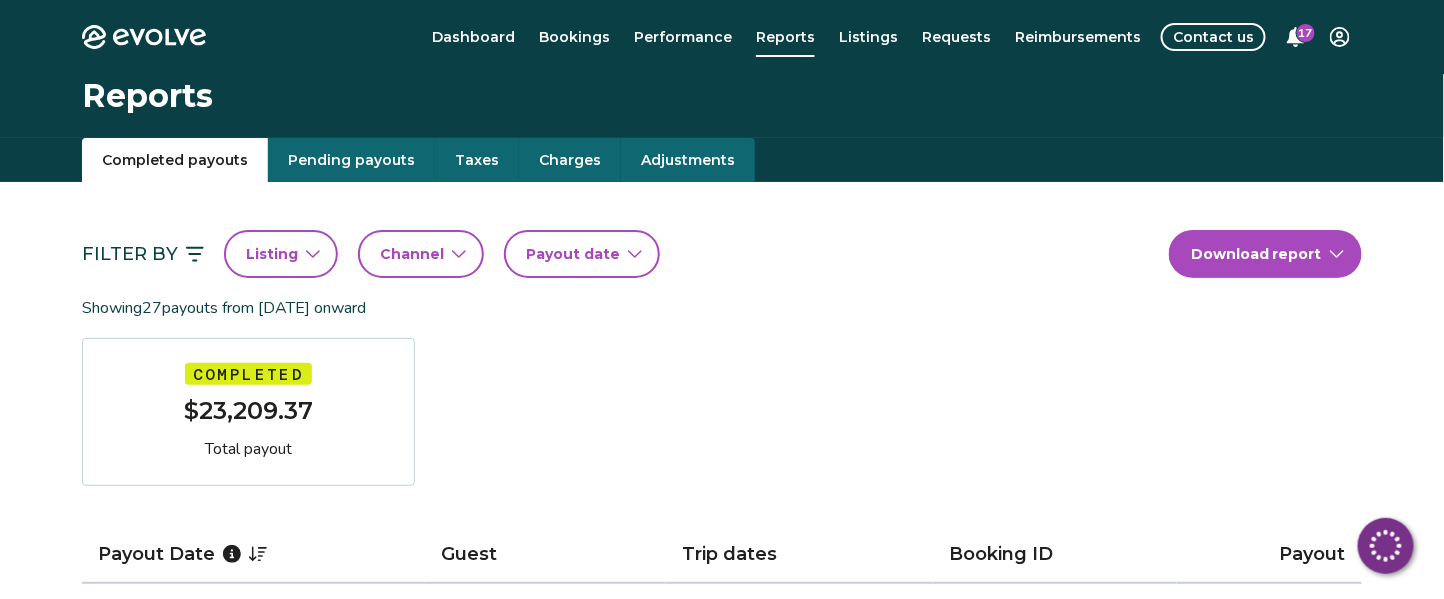click on "Filter By  Listing Channel Payout date Download   report Showing  27  payouts   from [DATE] onward Completed $[TOTAL_PAYOUT] Total payout Payout Date Guest Trip dates Booking ID Payout [DATE] [FIRST] [LAST] [DATE] - [DATE] [BOOKING_ID] $[PAYOUT] [DATE] [FIRST] [LAST] [DATE] - [DATE] [BOOKING_ID] $[PAYOUT] [DATE] [FIRST] [LAST] [DATE] - [DATE] [BOOKING_ID] $[PAYOUT] [DATE] [FIRST] [LAST] [DATE] - [DATE] [BOOKING_ID] $[PAYOUT] [DATE] [FIRST] [LAST] [DATE] - [DATE] [BOOKING_ID] $[PAYOUT] [DATE] [FIRST] [LAST] [DATE] - [DATE] [BOOKING_ID] $[PAYOUT] [DATE] [FIRST] [LAST] [DATE] - [DATE] [BOOKING_ID] $[PAYOUT] [DATE] [FIRST] [LAST] [DATE] - [DATE] [BOOKING_ID] $[PAYOUT] [DATE] [FIRST] [LAST] [DATE] - [DATE] [BOOKING_ID] $[PAYOUT] [DATE] [FIRST] [LAST] [DATE] - [DATE] [BOOKING_ID] $[PAYOUT] [DATE] [FIRST] [LAST] [DATE] - [DATE] [BOOKING_ID] $[PAYOUT] [DATE] [FIRST] [LAST] [DATE] - [DATE] [BOOKING_ID] $[PAYOUT] [DATE] [FIRST] [LAST] [DATE] - [DATE] [BOOKING_ID] $[PAYOUT] [DATE] [FIRST] [LAST] [DATE] - [DATE] [BOOKING_ID] $[PAYOUT] [DATE] [FIRST] [LAST] [DATE] - [DATE] [BOOKING_ID] $[PAYOUT] [DATE] [FIRST] [LAST] [DATE] - [DATE] [BOOKING_ID] $[PAYOUT] [DATE] [FIRST] [LAST] [DATE] - [DATE] [BOOKING_ID] $[PAYOUT] [DATE] [FIRST] [LAST] [DATE] - [DATE] [BOOKING_ID] $[PAYOUT]" at bounding box center (722, 1033) 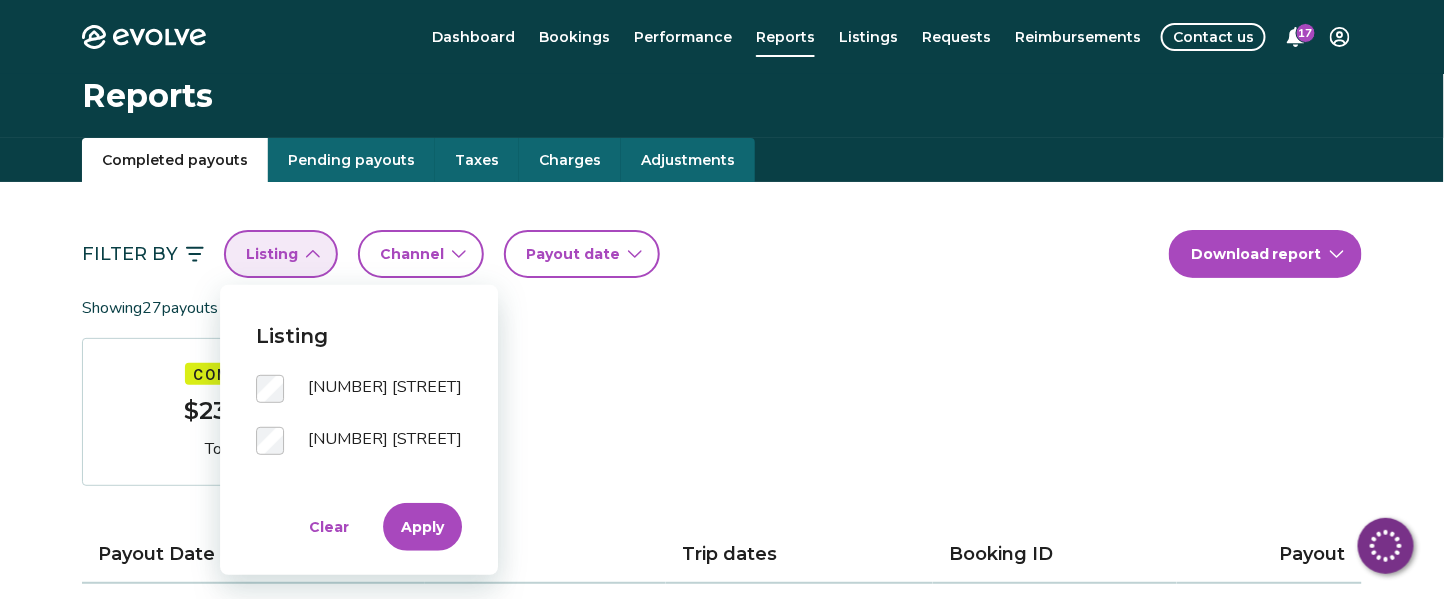 click on "Apply" at bounding box center [422, 527] 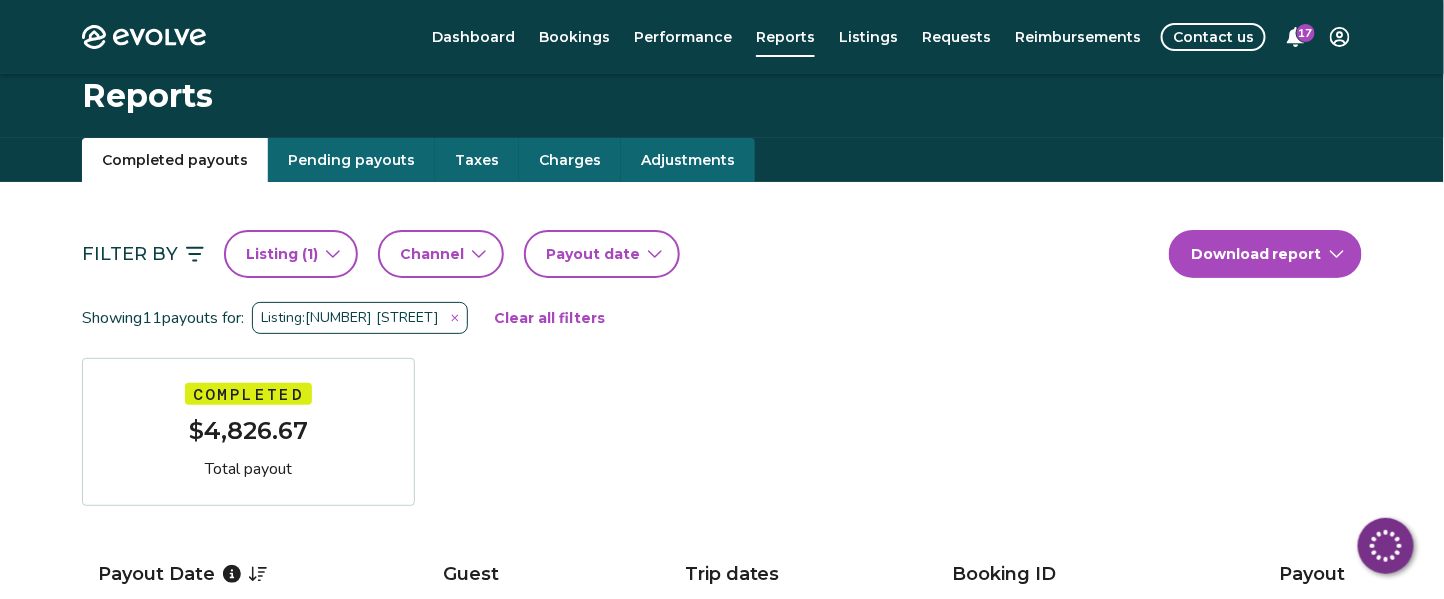 scroll, scrollTop: 523, scrollLeft: 0, axis: vertical 